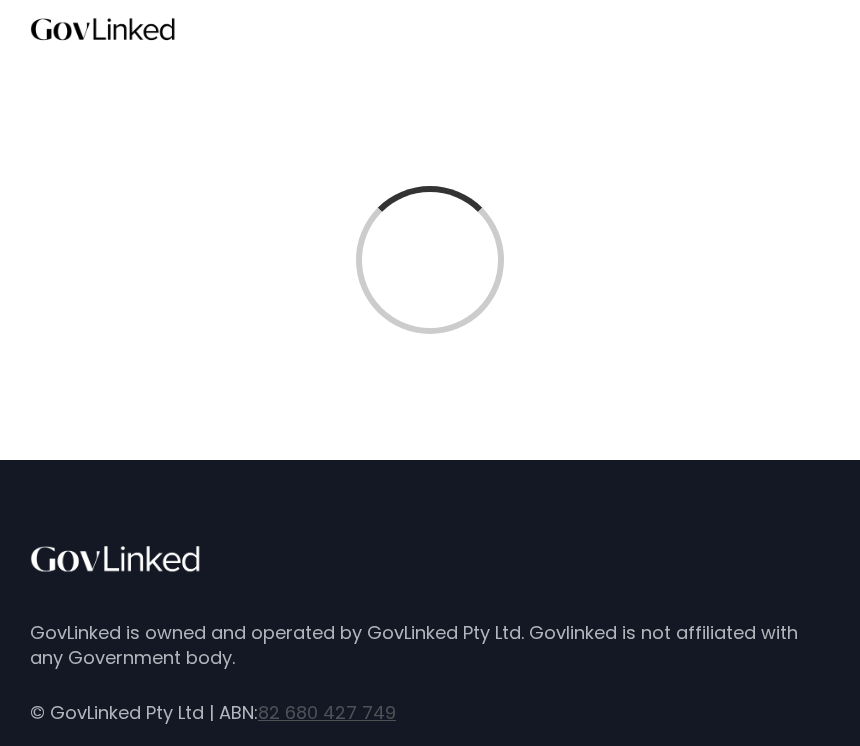 scroll, scrollTop: 0, scrollLeft: 0, axis: both 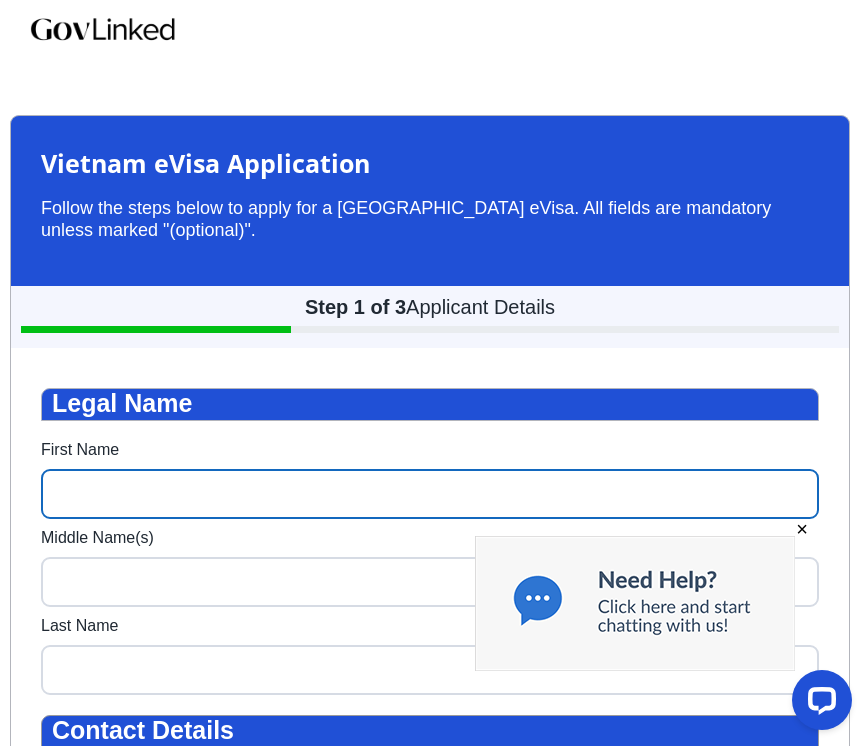 click on "First Name" at bounding box center (430, 494) 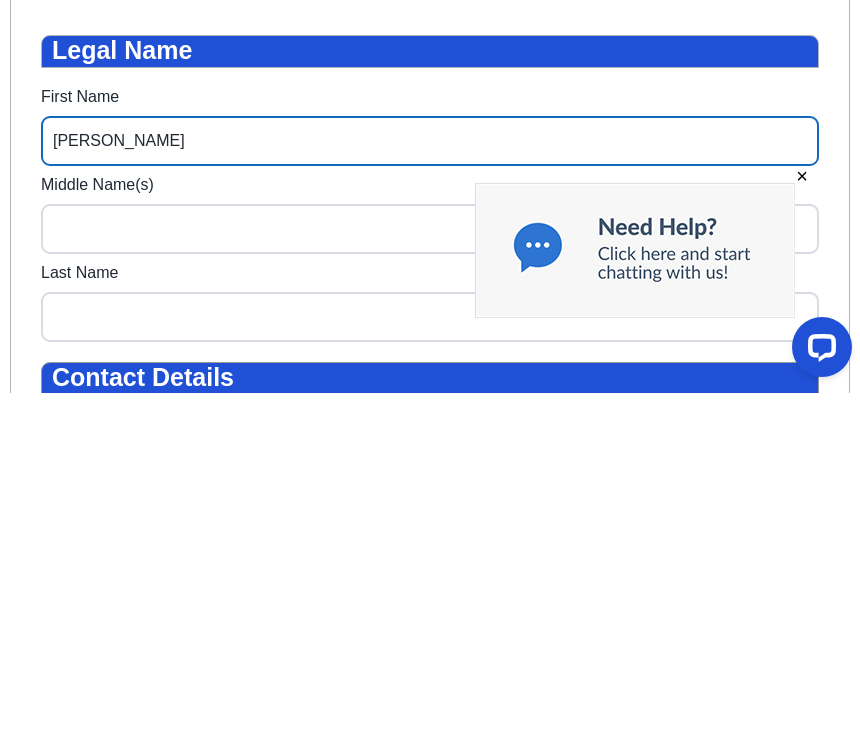 type on "[PERSON_NAME]" 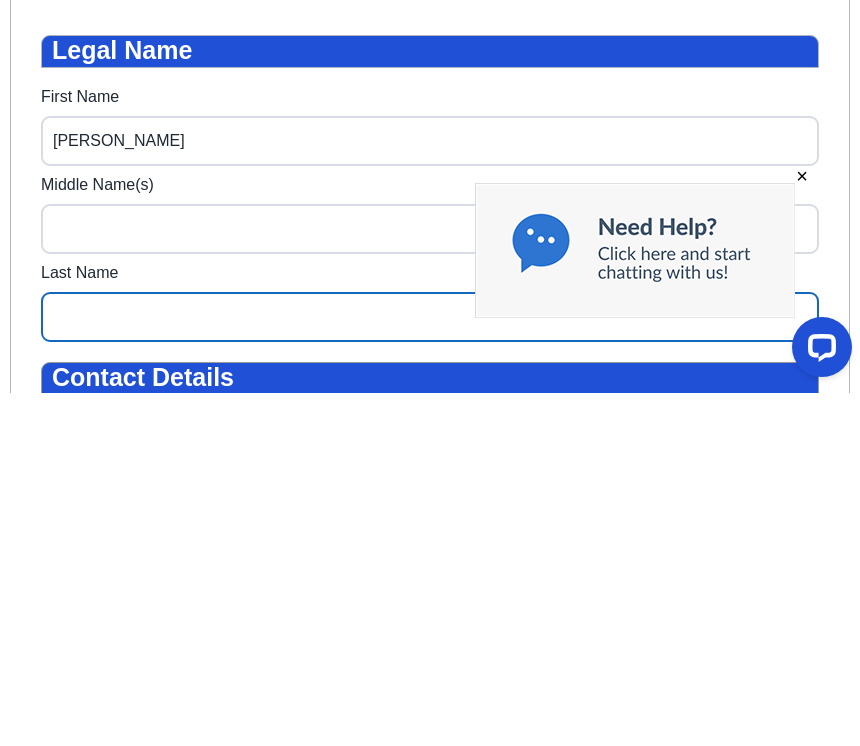 click on "Last Name" at bounding box center (430, 317) 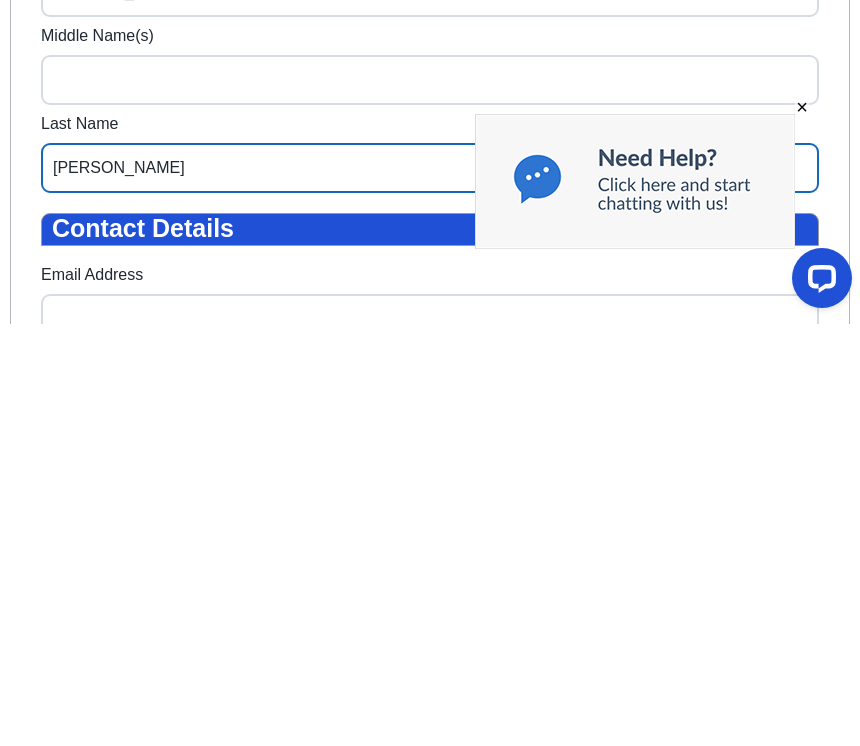 scroll, scrollTop: 144, scrollLeft: 0, axis: vertical 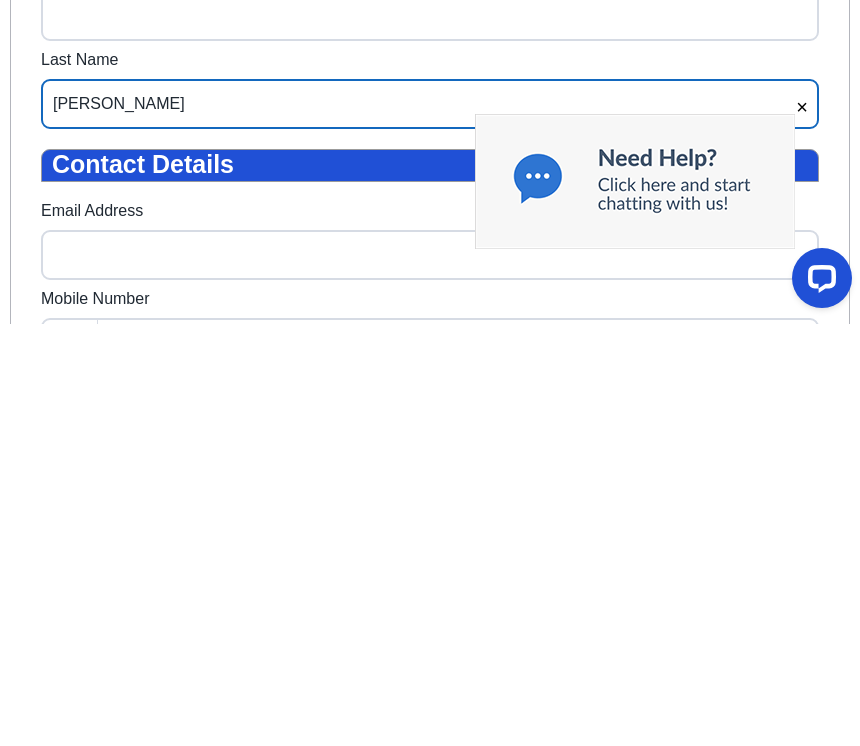 type on "Malek" 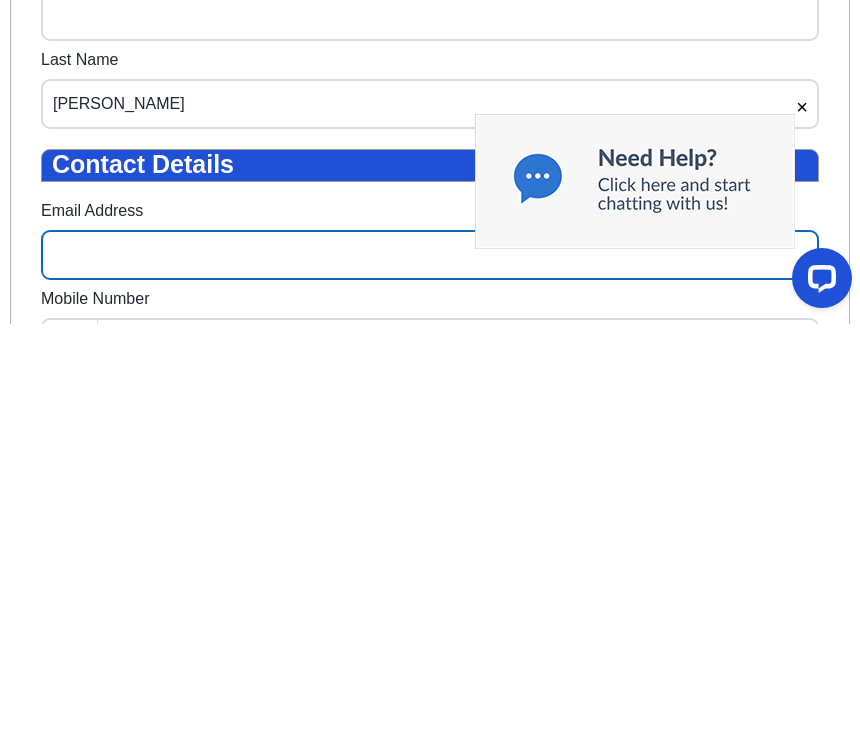 click on "Email Address" at bounding box center [430, 255] 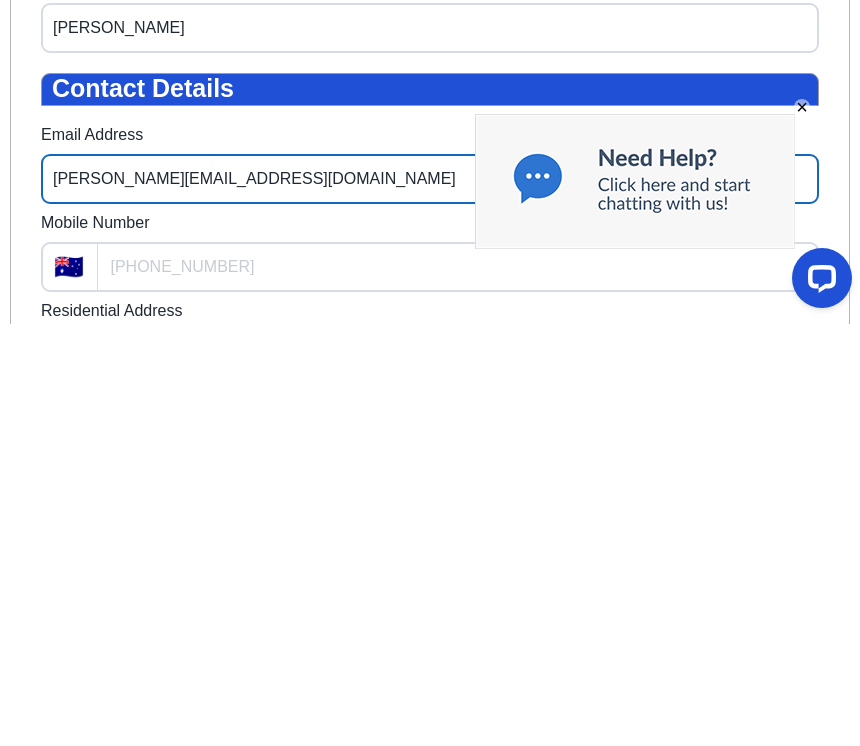 scroll, scrollTop: 221, scrollLeft: 0, axis: vertical 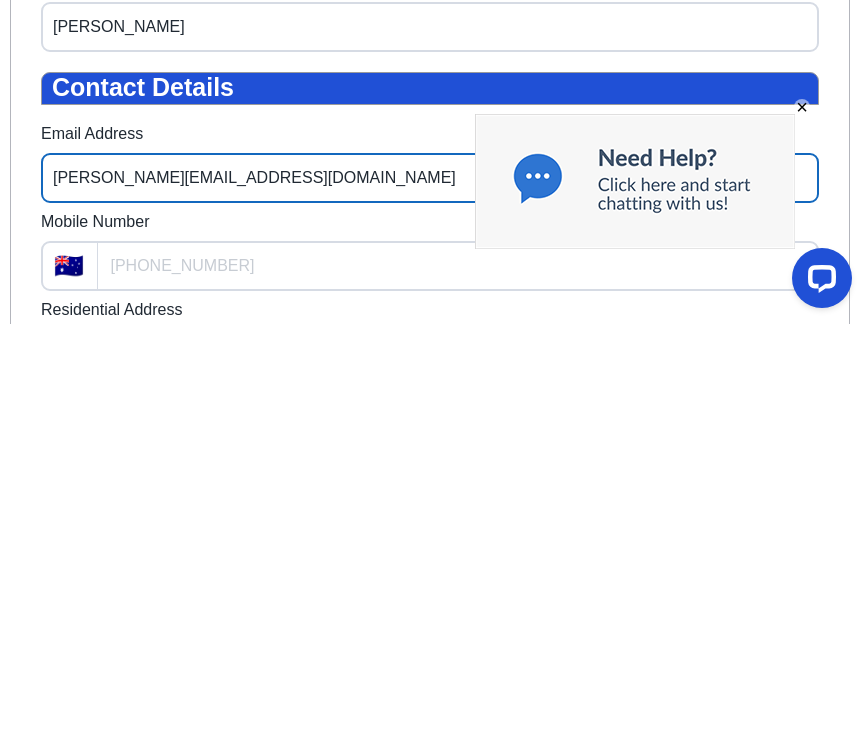 type on "phillip@childcareconcepts.com.au" 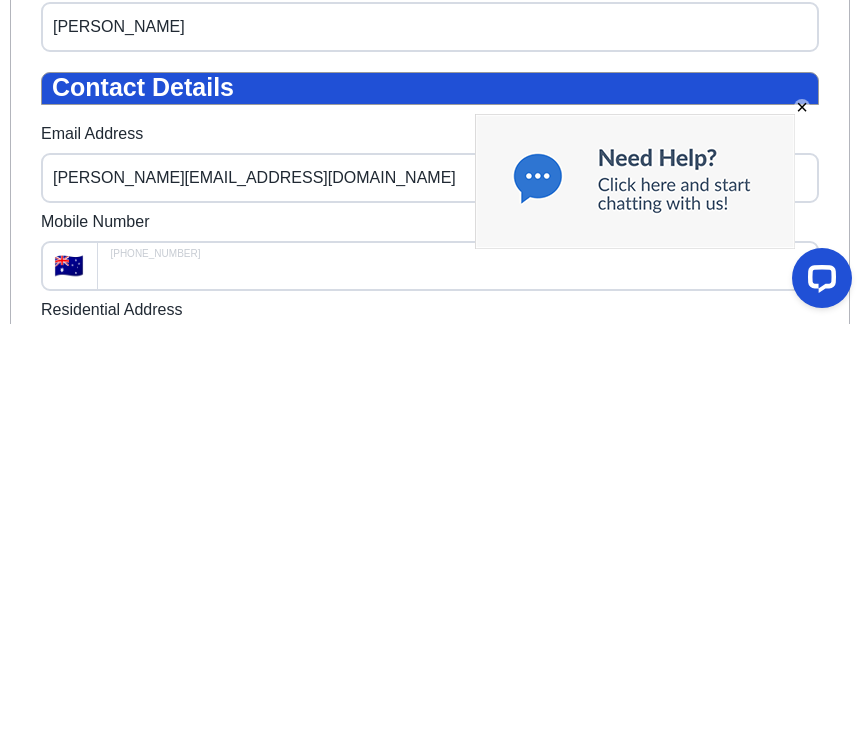 click on "Mobile Number" at bounding box center [458, 266] 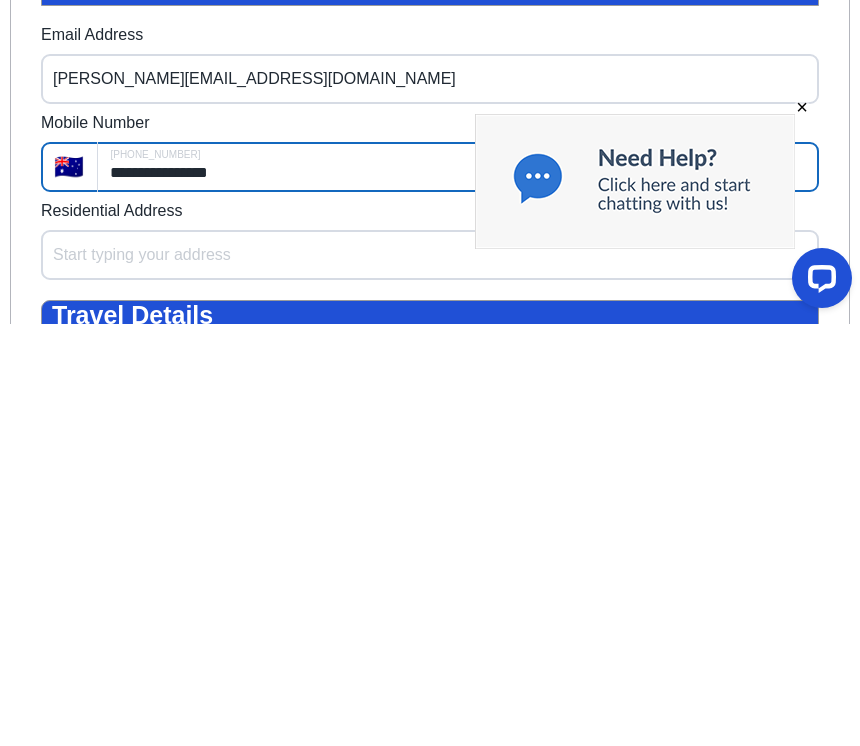 scroll, scrollTop: 321, scrollLeft: 0, axis: vertical 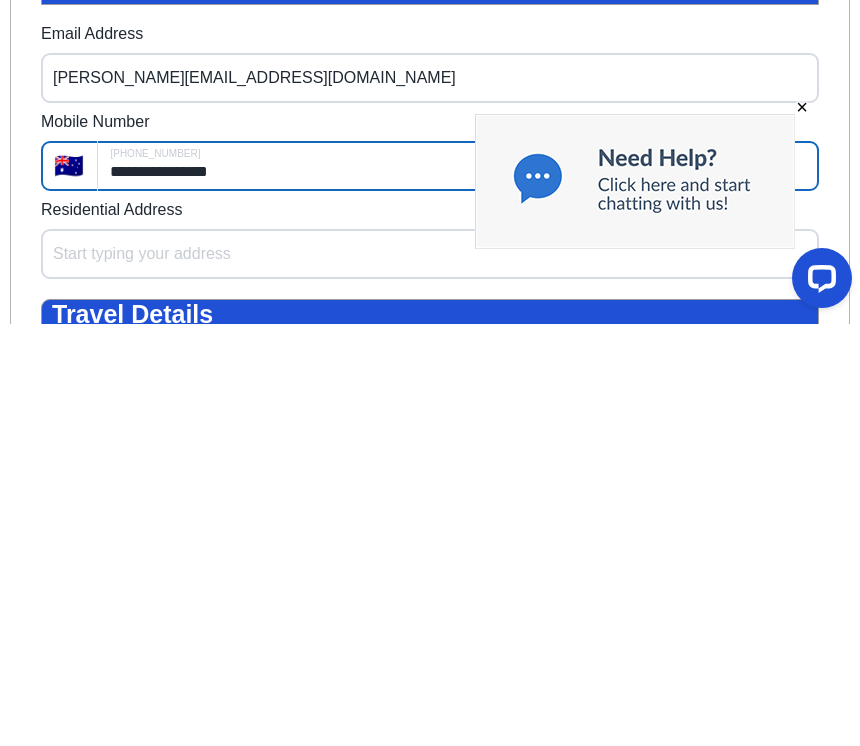 type on "**********" 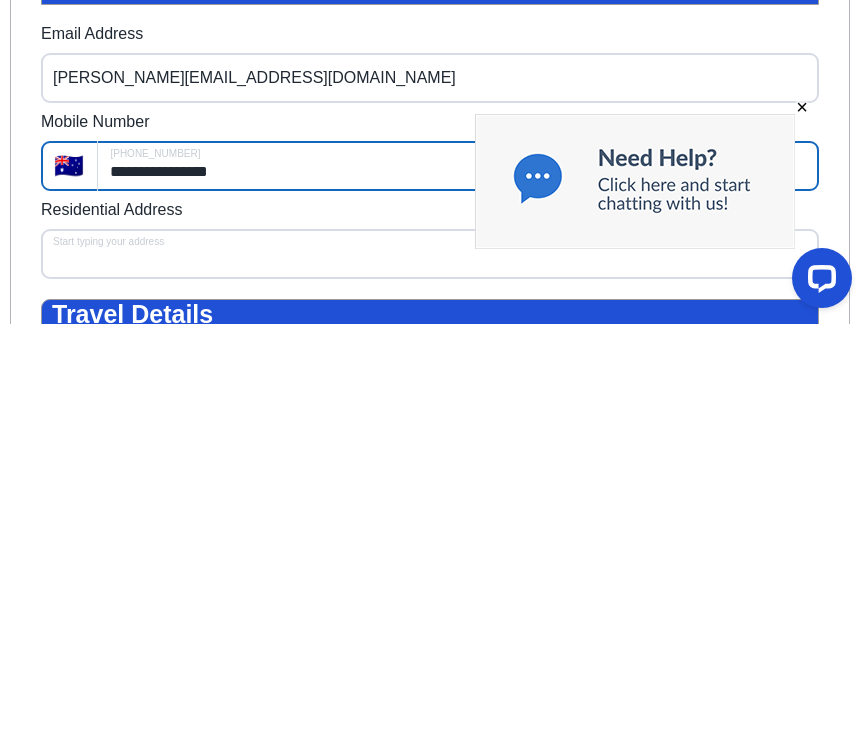 click on "Residential Address" at bounding box center (430, 254) 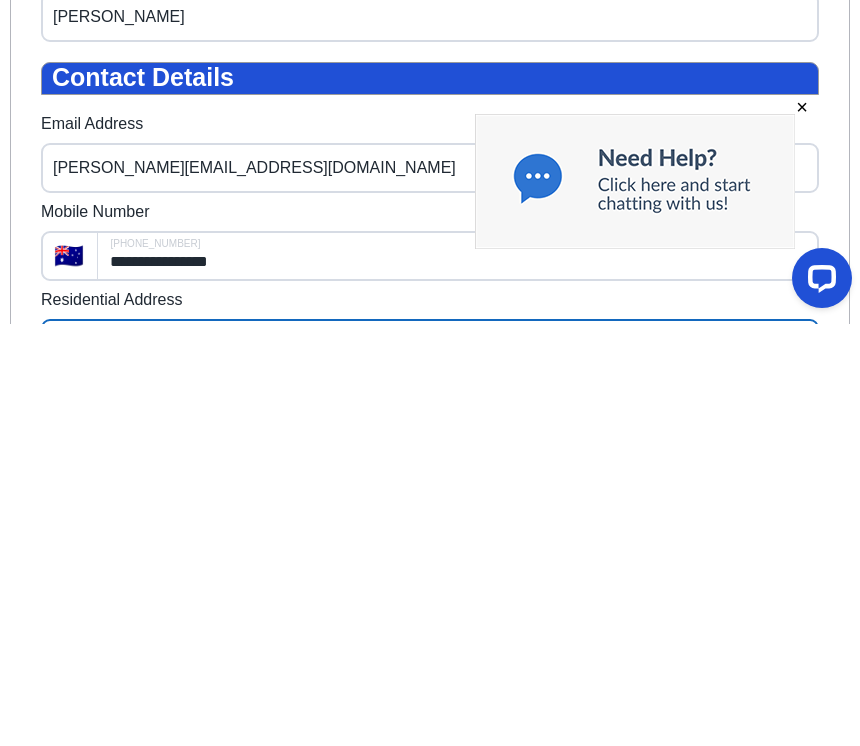 scroll, scrollTop: 510, scrollLeft: 0, axis: vertical 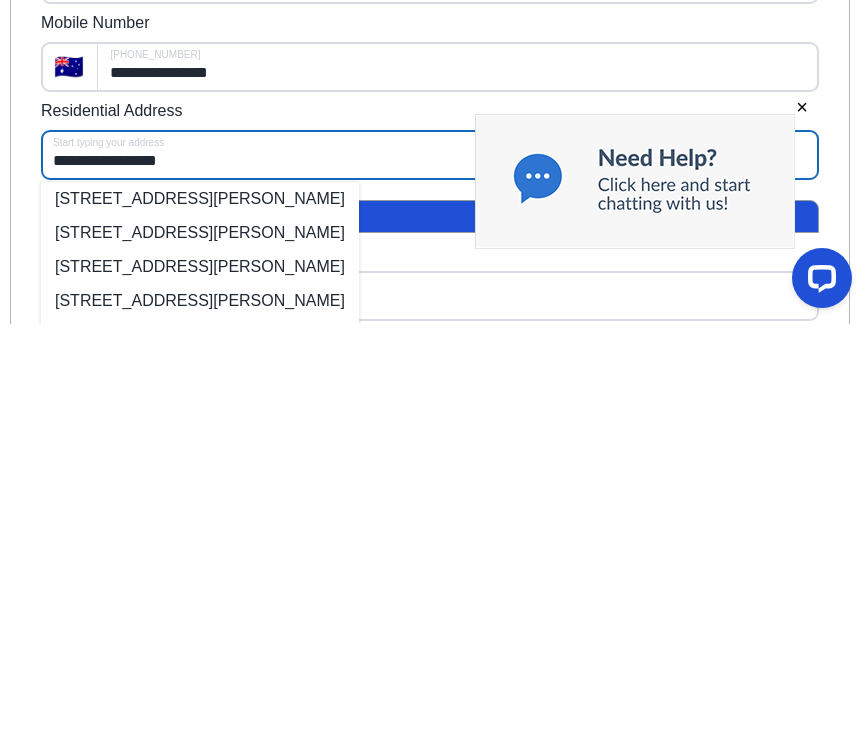 click on "20 Ellis Street, Oatlands NSW, Australia" at bounding box center [200, 199] 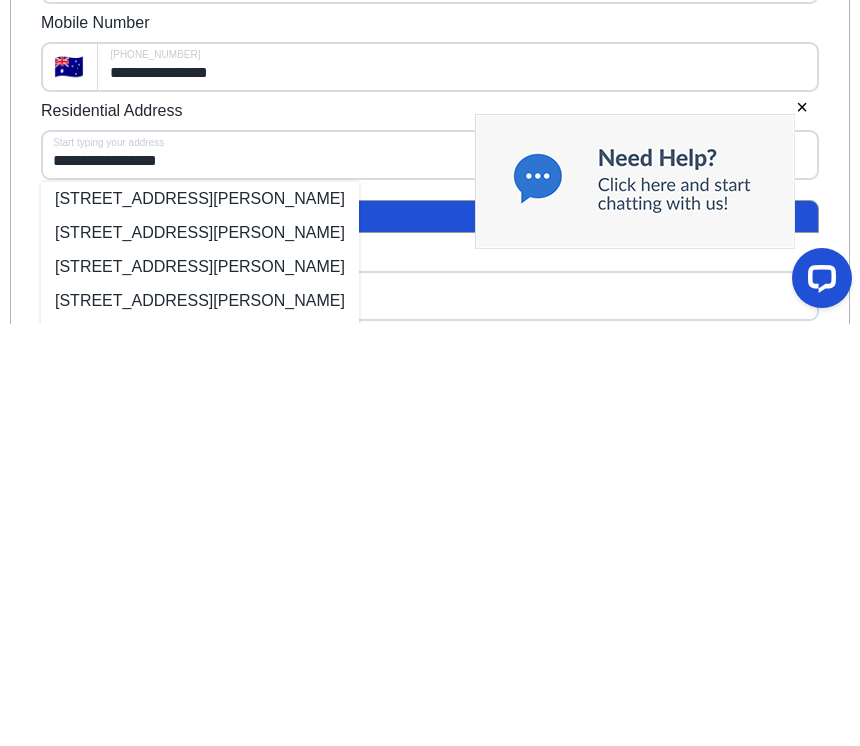 scroll, scrollTop: 932, scrollLeft: 0, axis: vertical 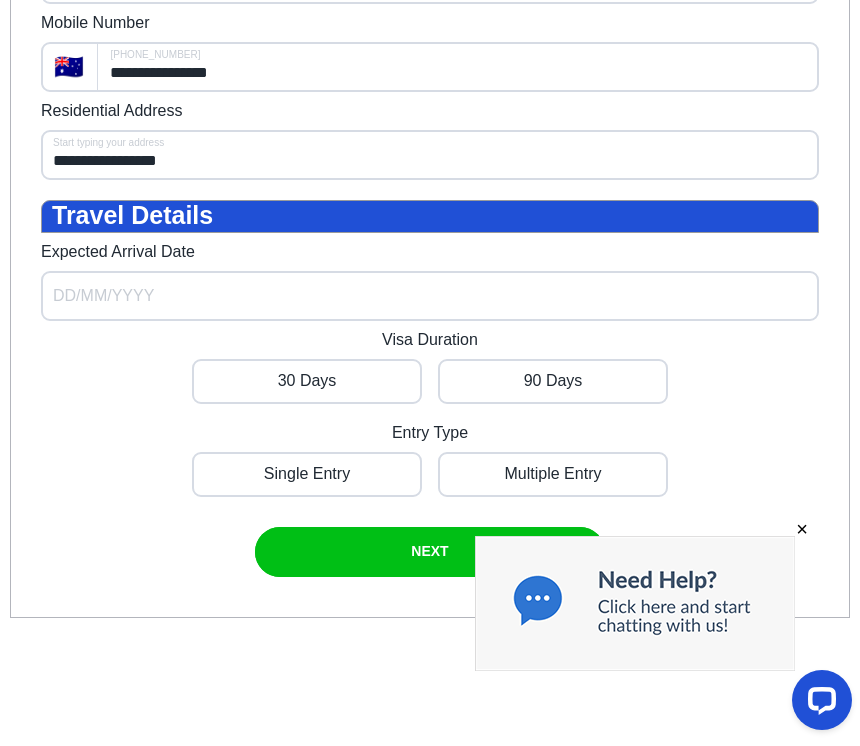 type on "**********" 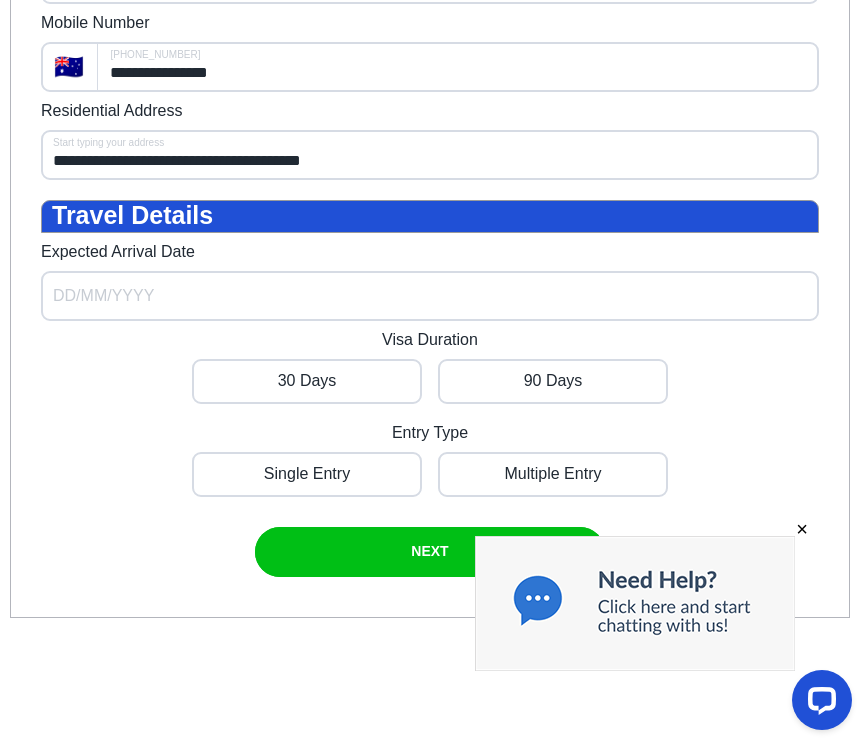 click on "Expected Arrival Date" at bounding box center [430, 296] 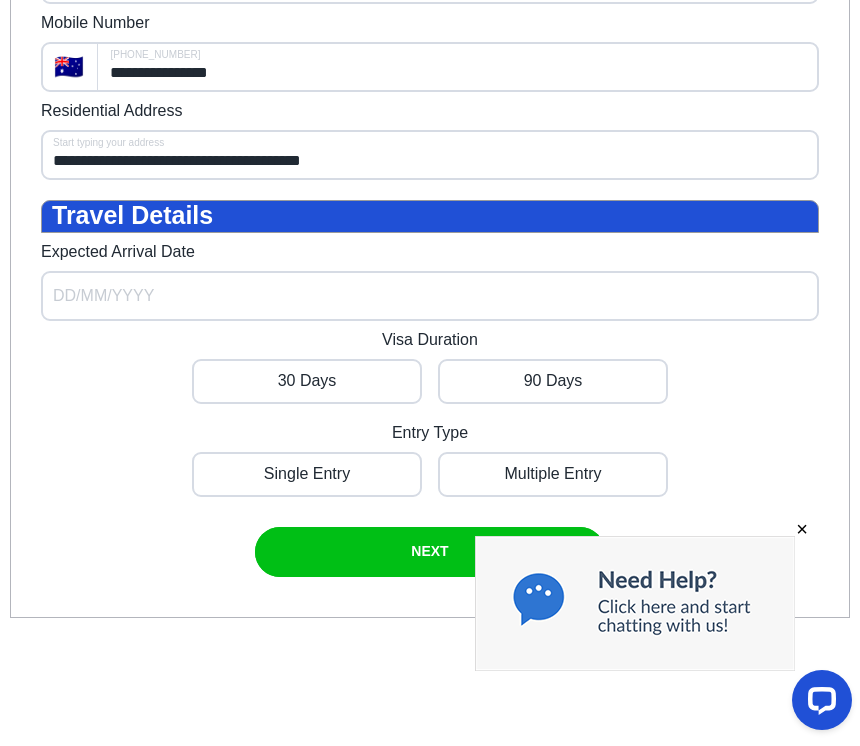select on "*" 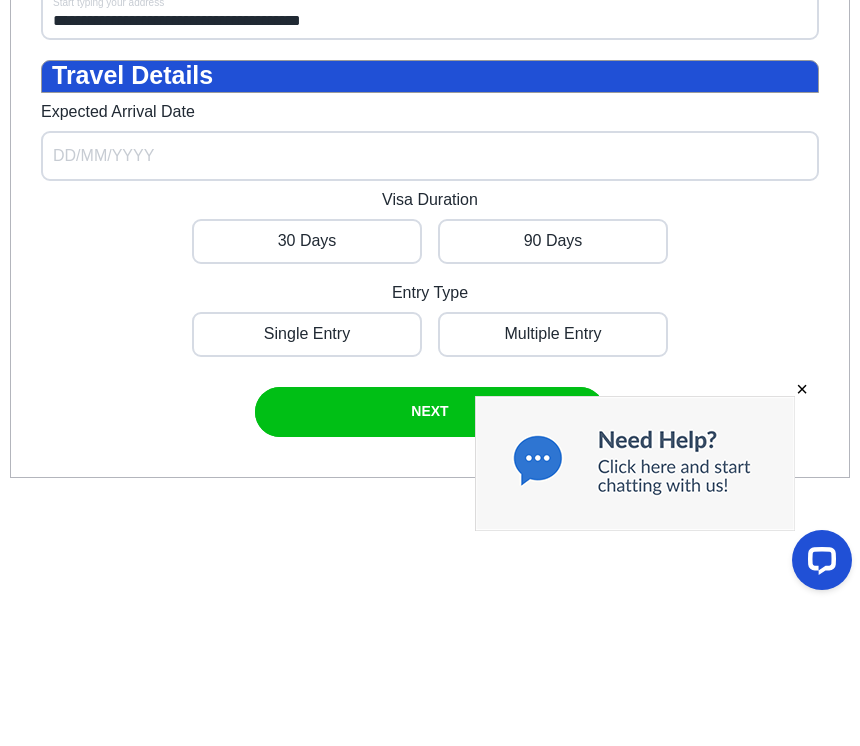 click on "Expected Arrival Date" at bounding box center [430, 156] 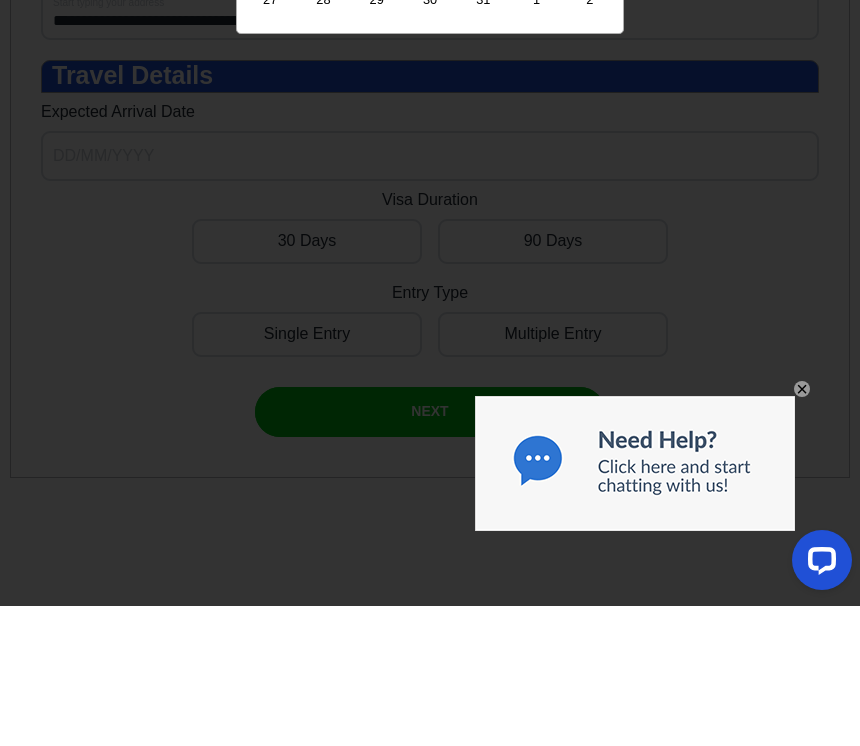 type on "08/07/2025" 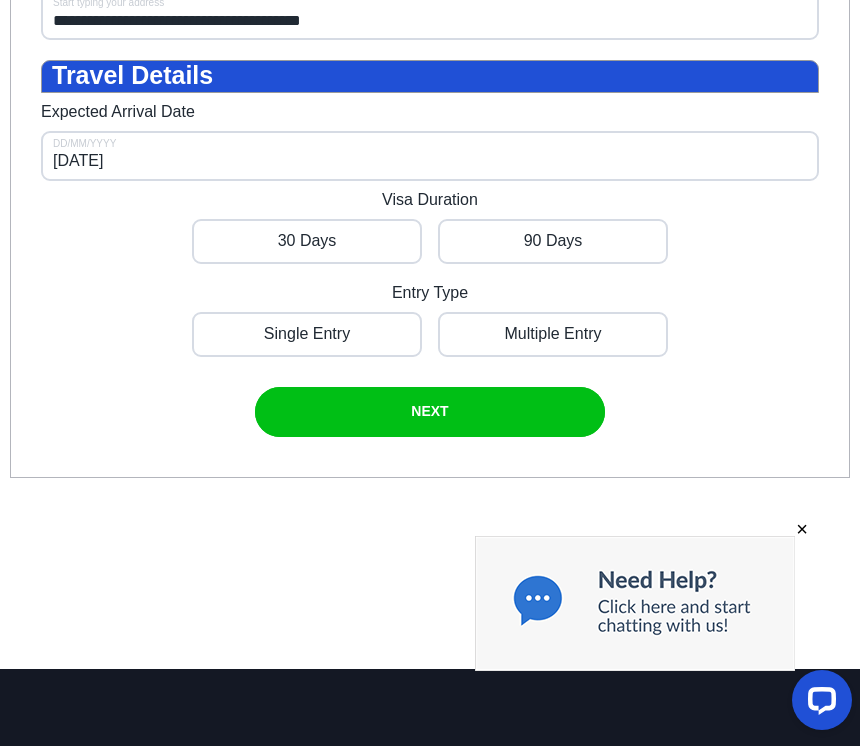 click on "08/07/2025" at bounding box center [430, 156] 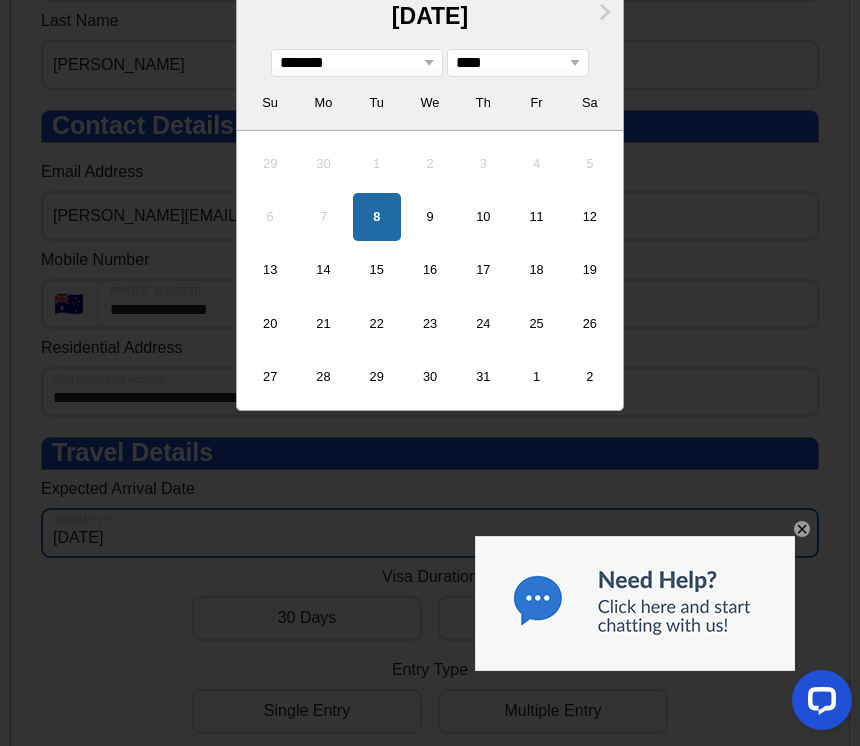 scroll, scrollTop: 694, scrollLeft: 0, axis: vertical 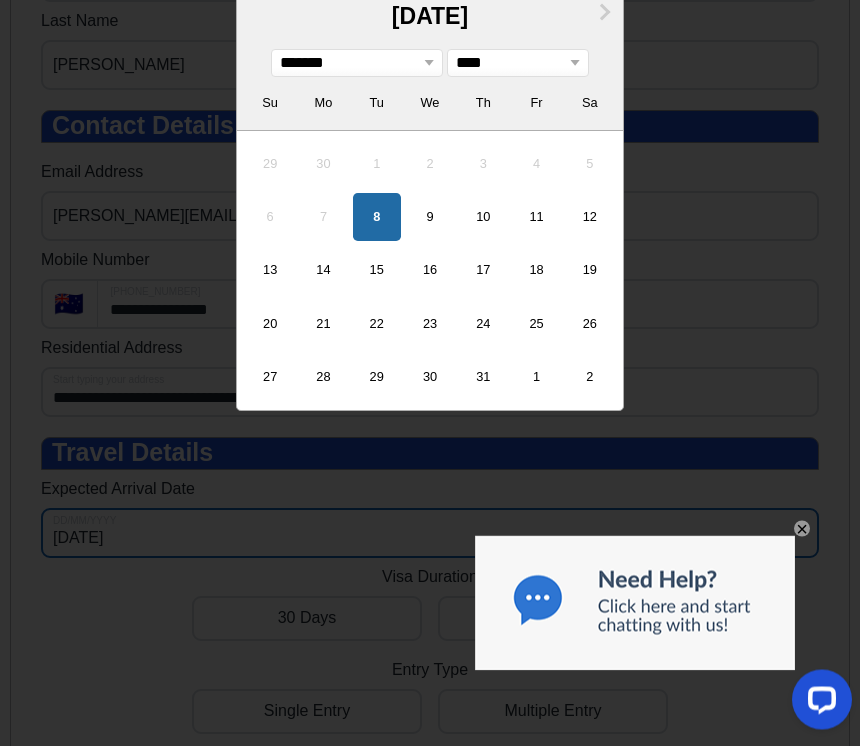 click on "******* ******** ***** ***** *** **** **** ****** ********* ******* ******** ********" at bounding box center [357, 64] 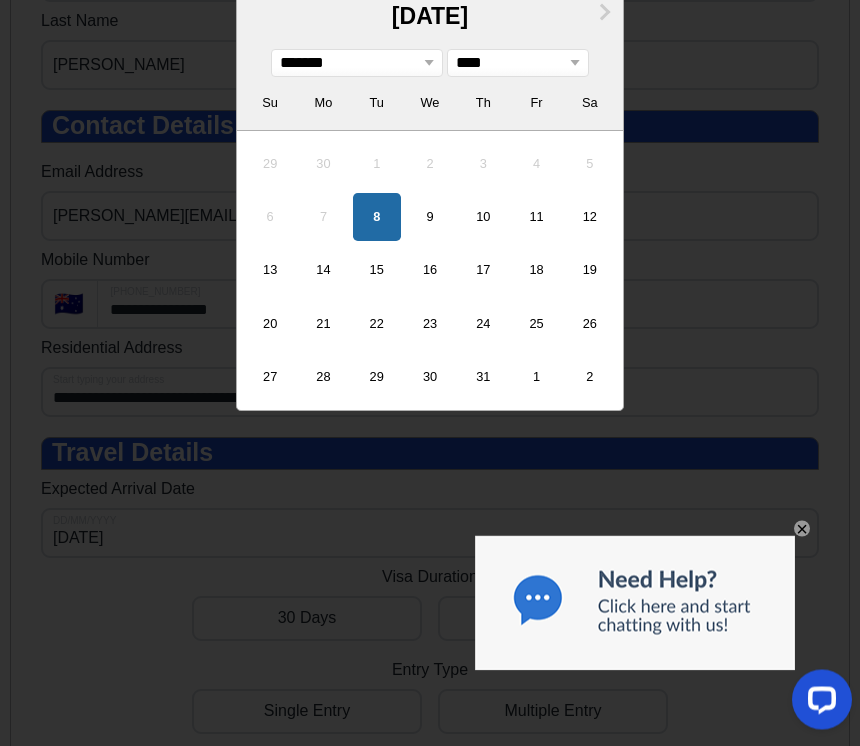click on "******* ******** ***** ***** *** **** **** ****** ********* ******* ******** ********" at bounding box center [357, 64] 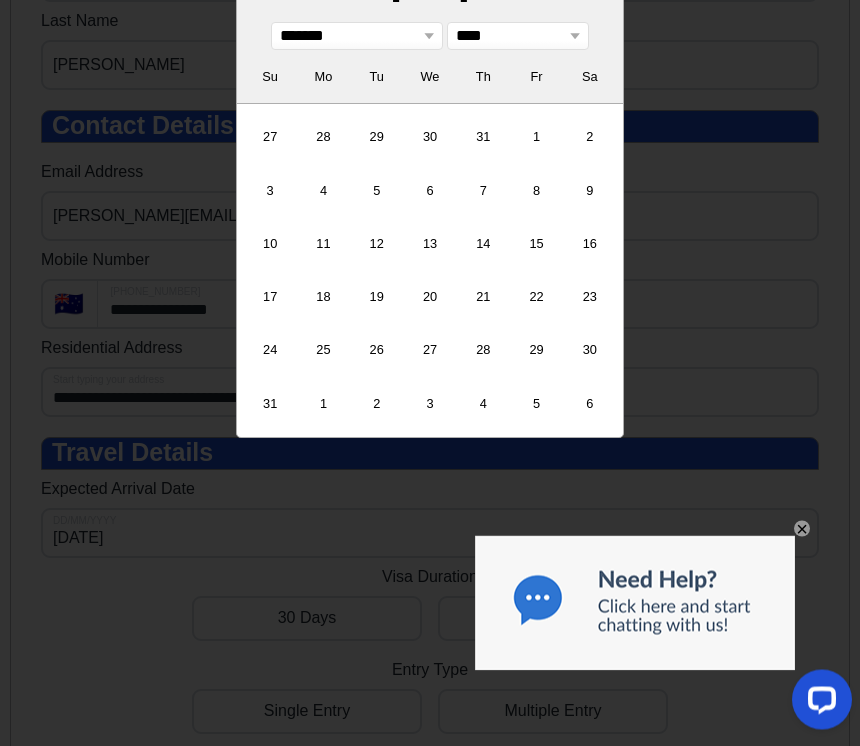 click on "20" at bounding box center (430, 298) 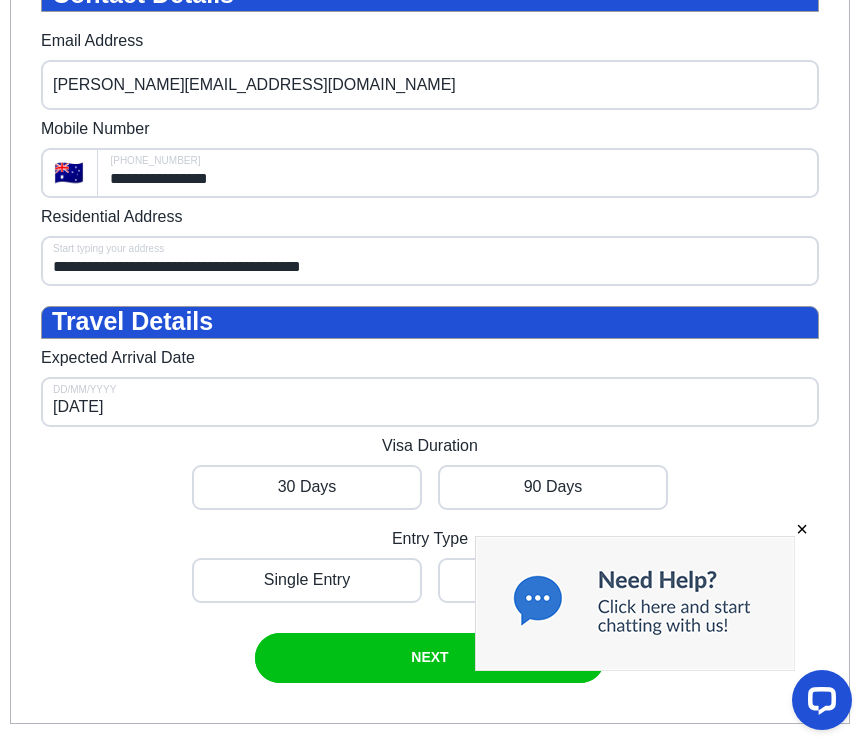 scroll, scrollTop: 827, scrollLeft: 0, axis: vertical 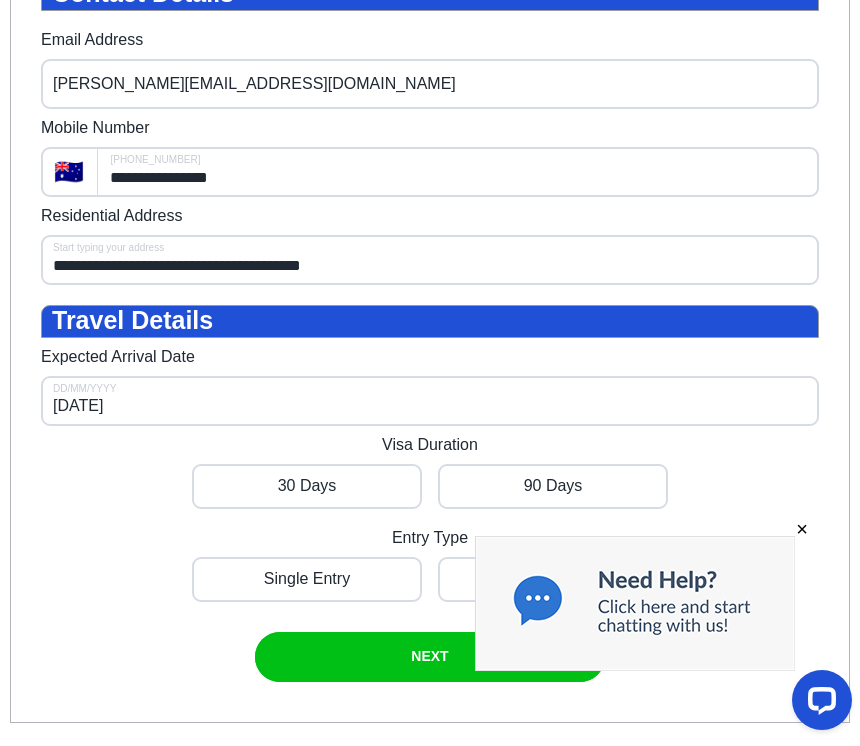 click at bounding box center (307, 486) 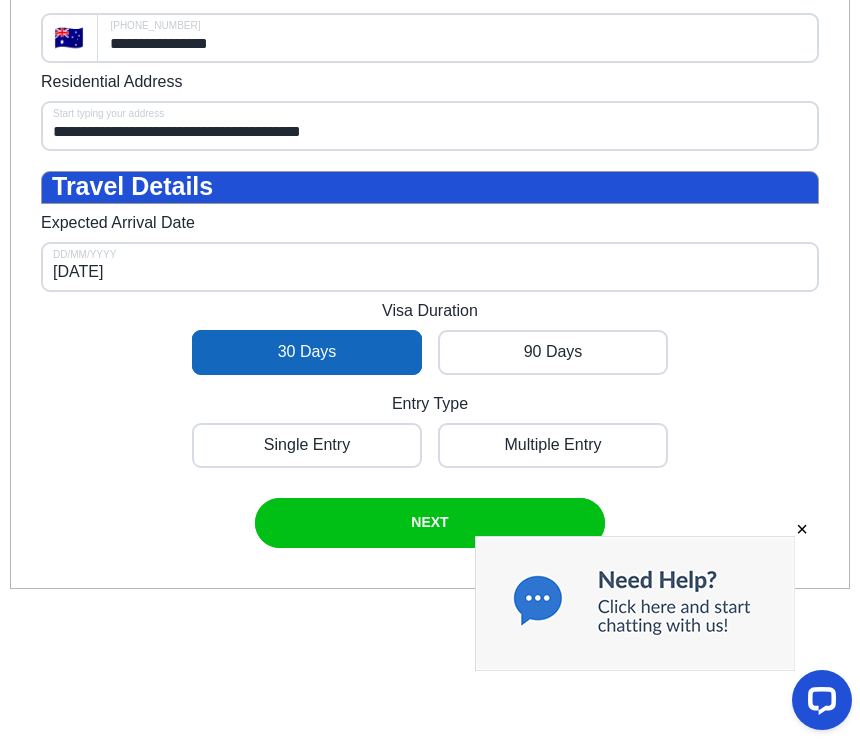 scroll, scrollTop: 962, scrollLeft: 0, axis: vertical 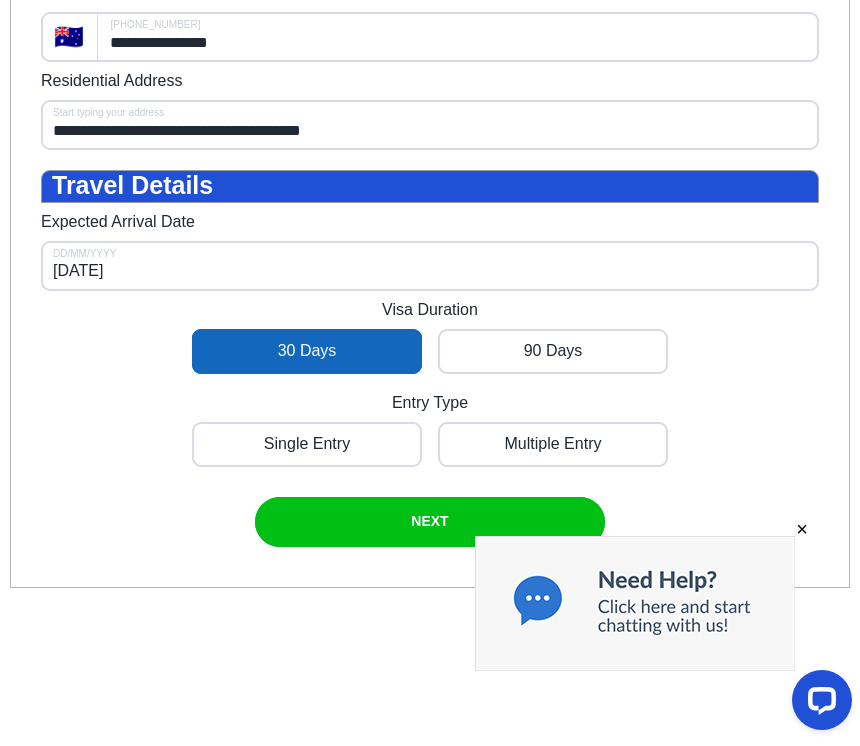 click at bounding box center (307, 444) 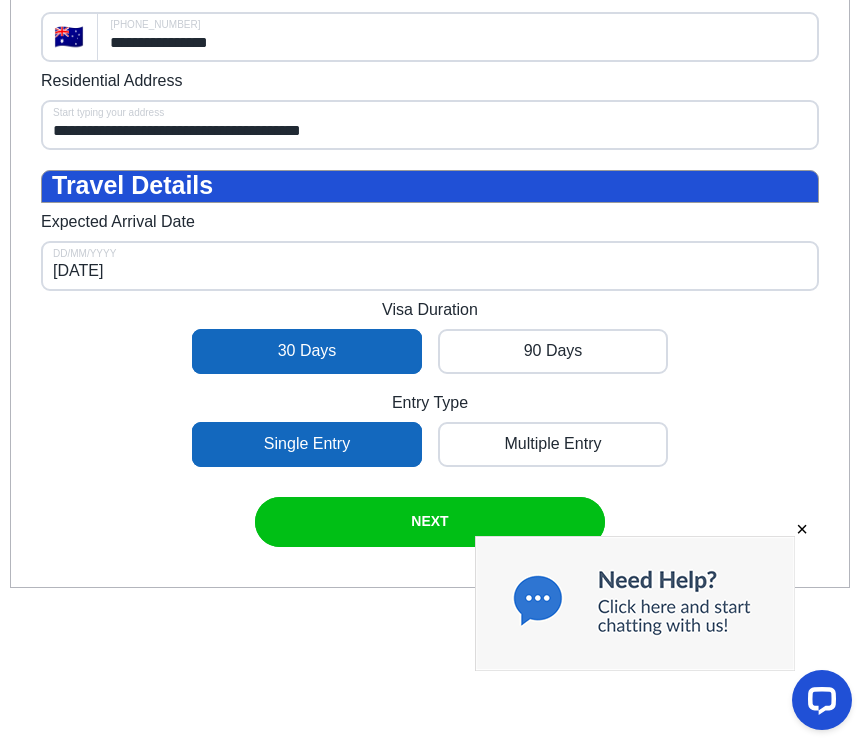 click on "NEXT" at bounding box center [429, 521] 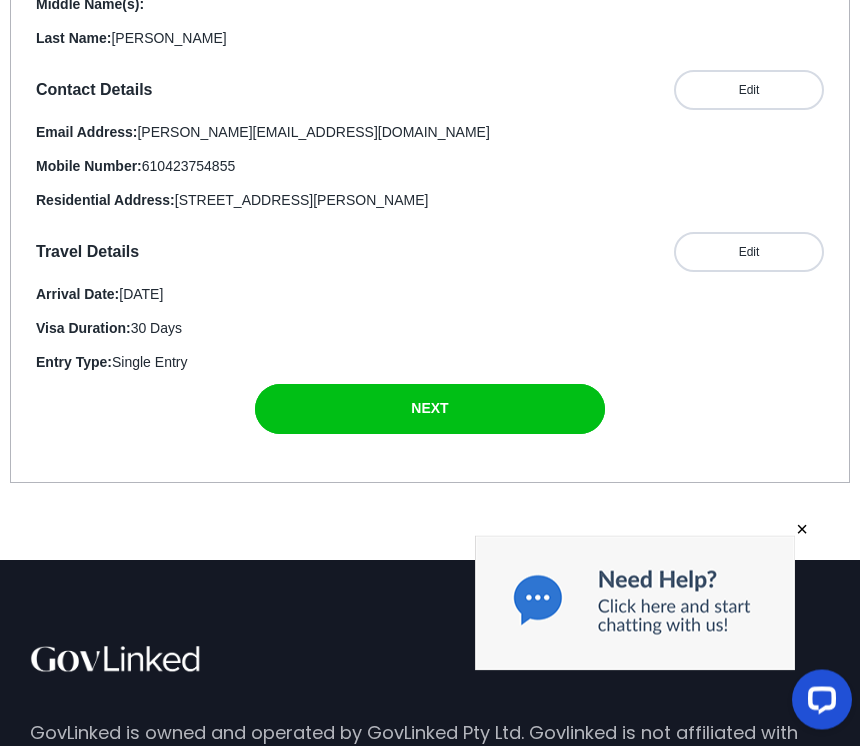 scroll, scrollTop: 507, scrollLeft: 0, axis: vertical 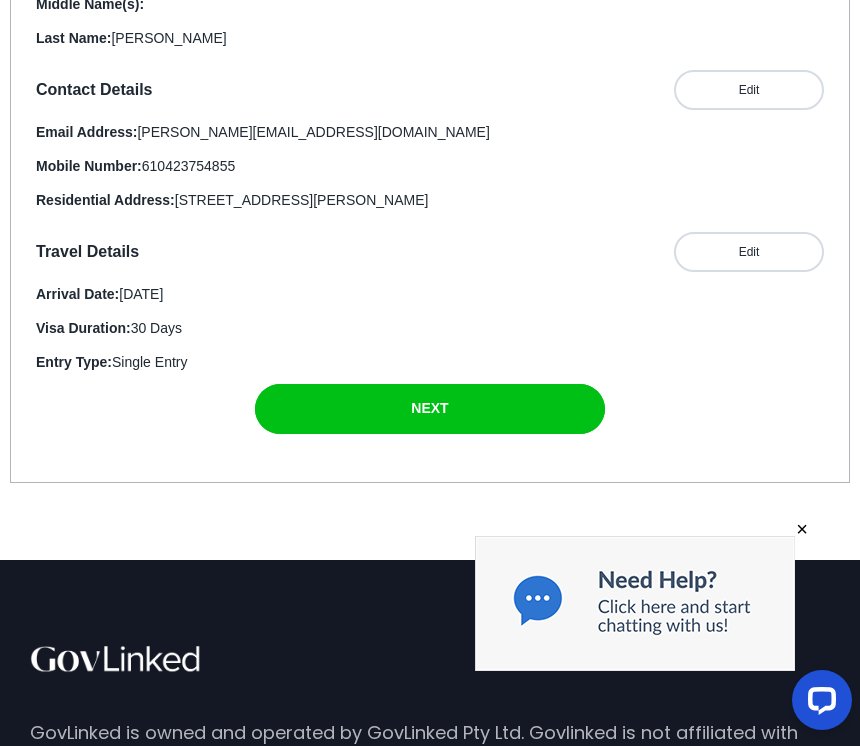 click at bounding box center (430, 409) 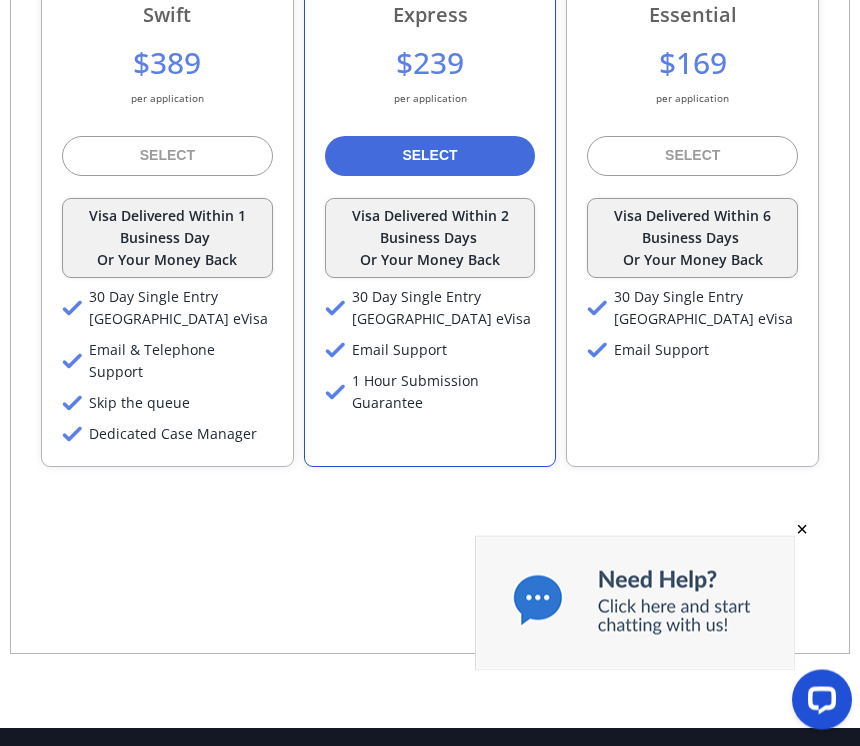 scroll, scrollTop: 470, scrollLeft: 0, axis: vertical 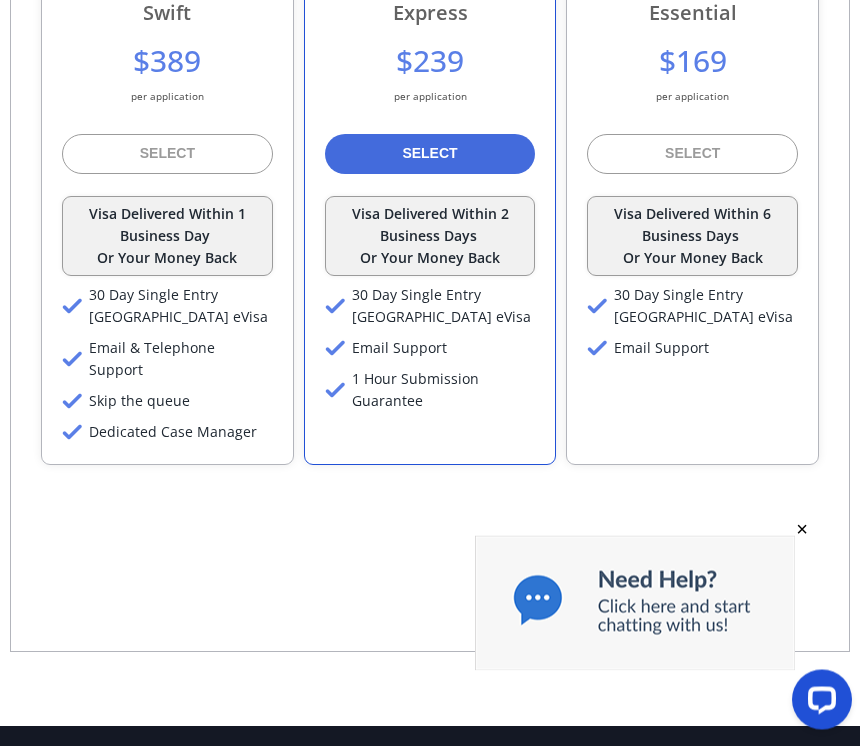 click on "30 Day Single Entry Vietnam eVisa" at bounding box center (703, 306) 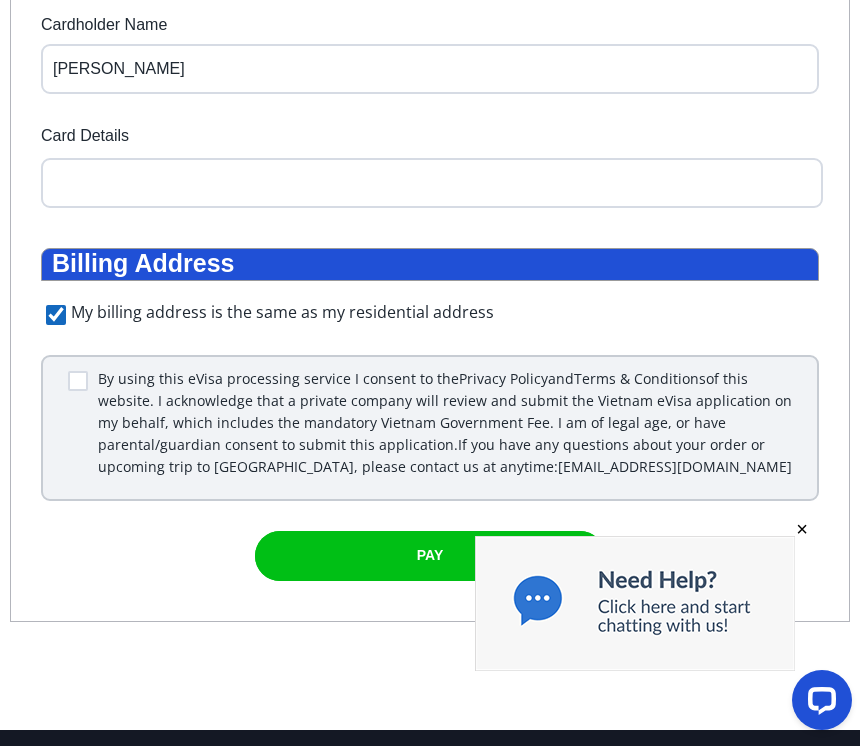 type on "Phillip Malek" 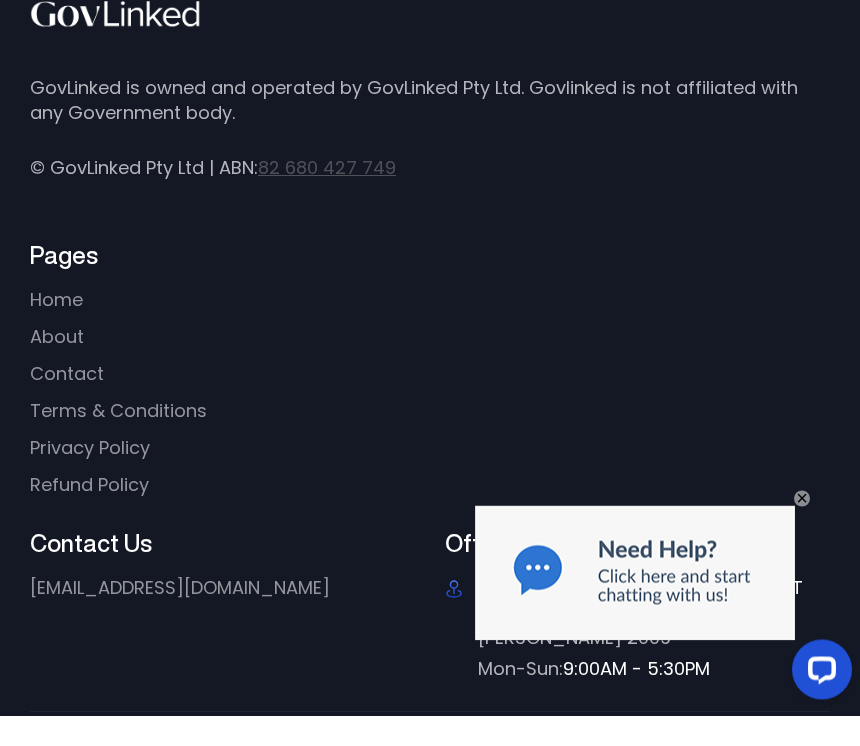 scroll, scrollTop: 1224, scrollLeft: 0, axis: vertical 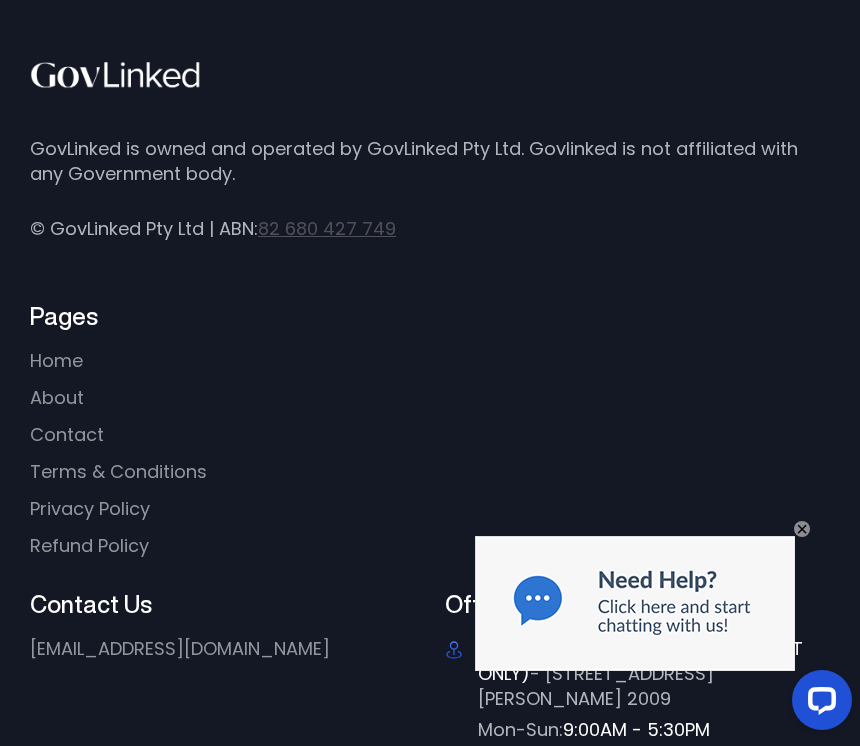 click on "Home" at bounding box center (56, 360) 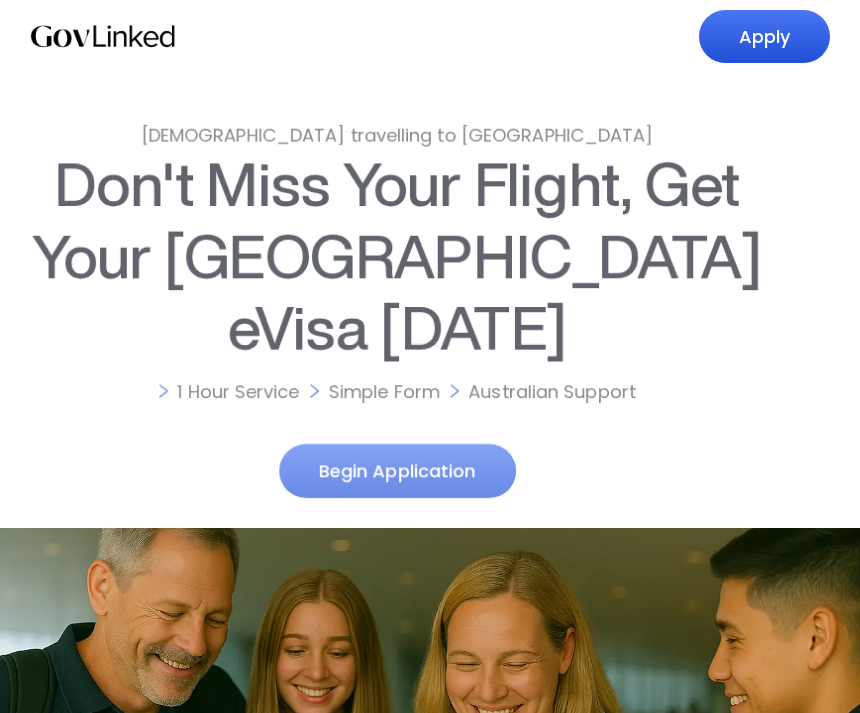 scroll, scrollTop: 0, scrollLeft: 0, axis: both 